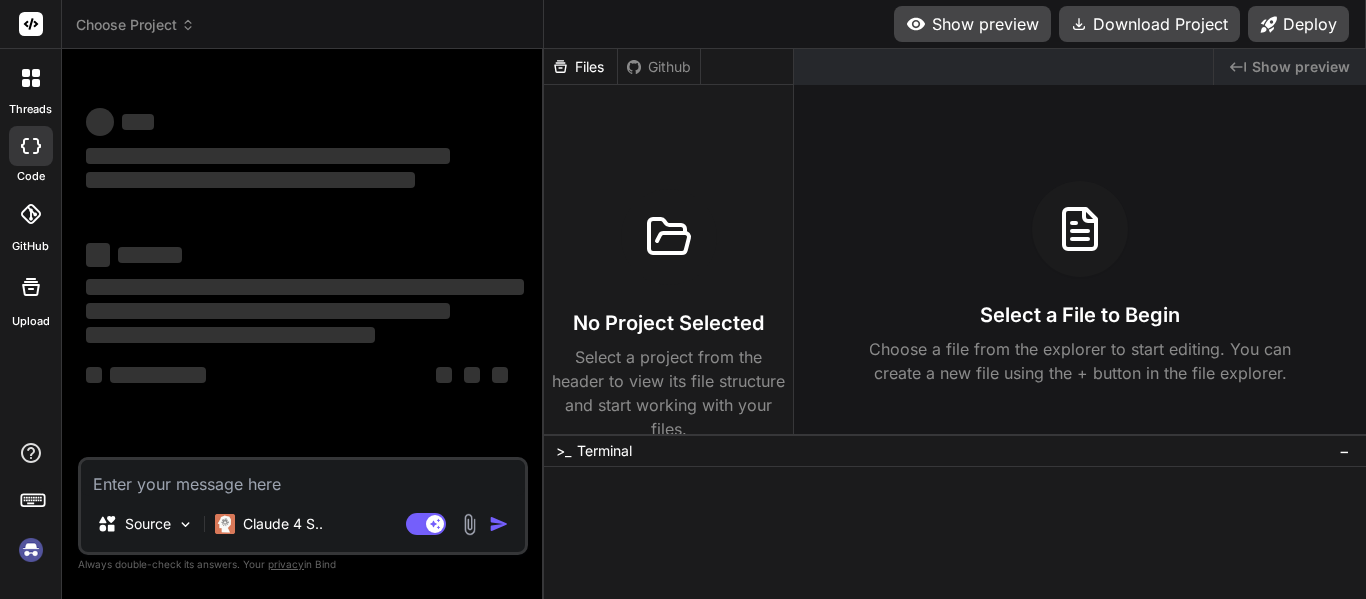 scroll, scrollTop: 0, scrollLeft: 0, axis: both 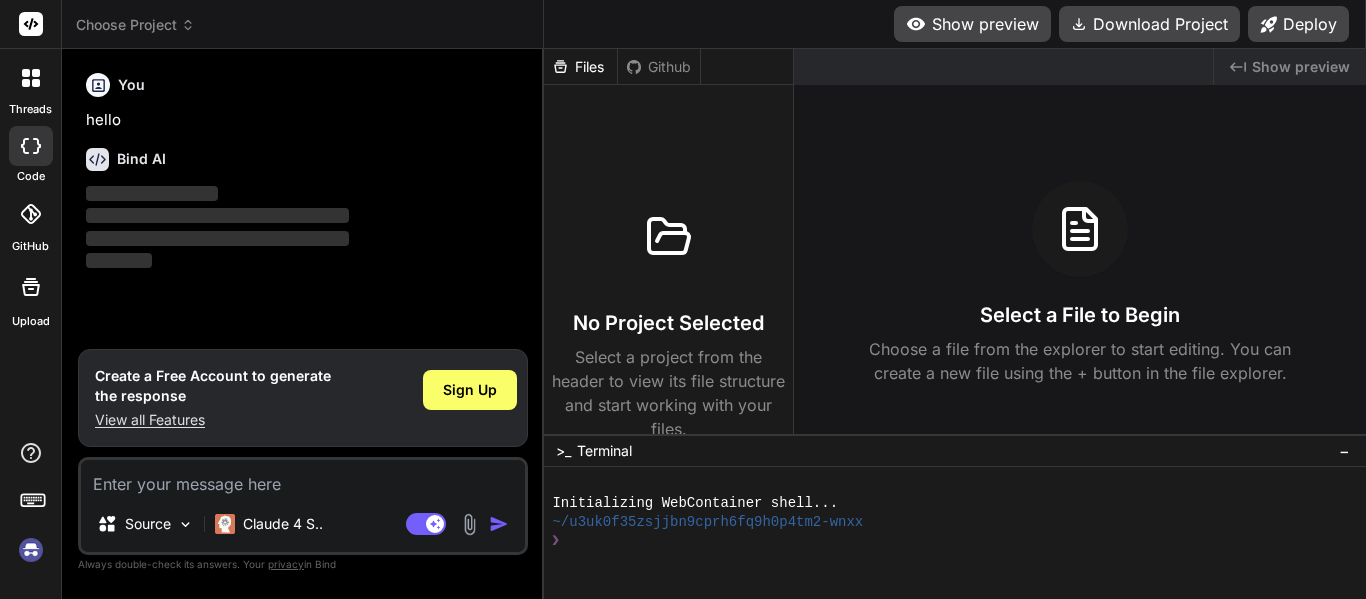 click on "Files" at bounding box center [580, 67] 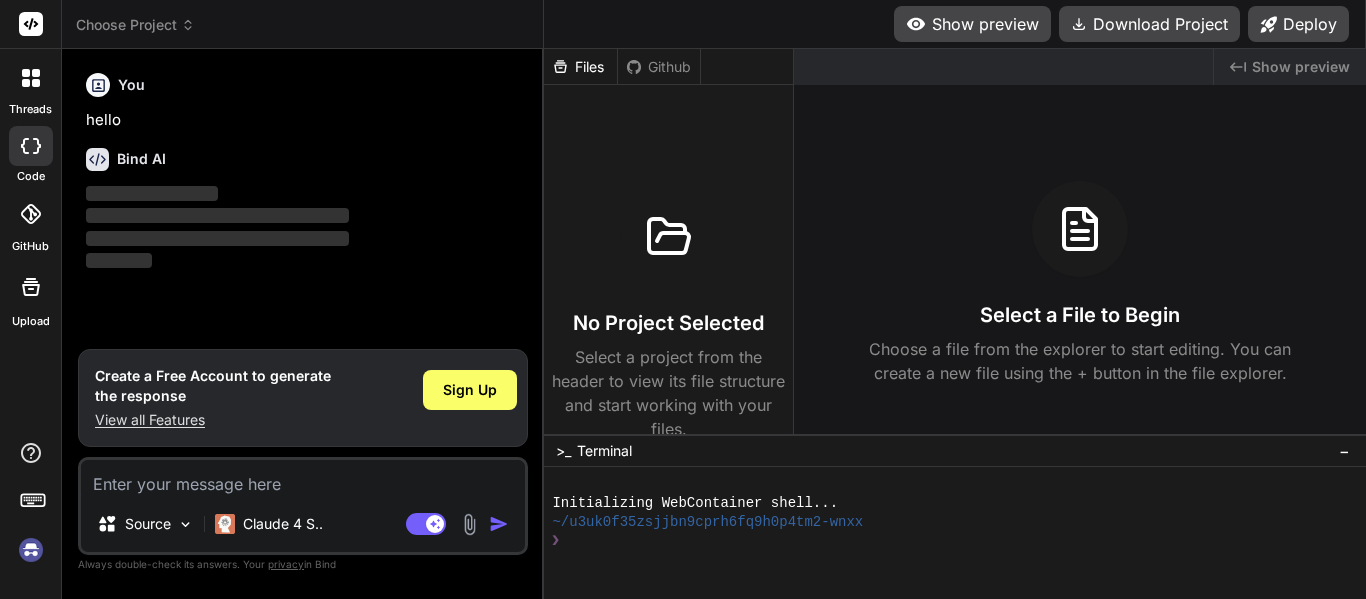 click on "Files" at bounding box center (580, 67) 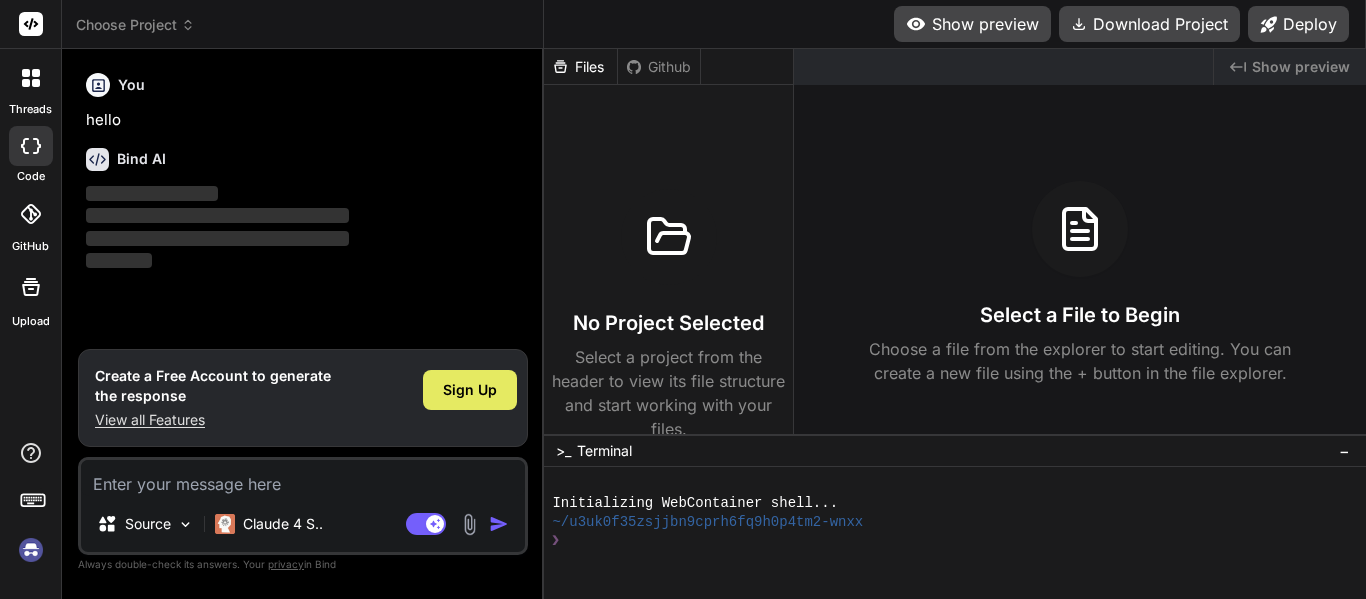 click on "Sign Up" at bounding box center [470, 390] 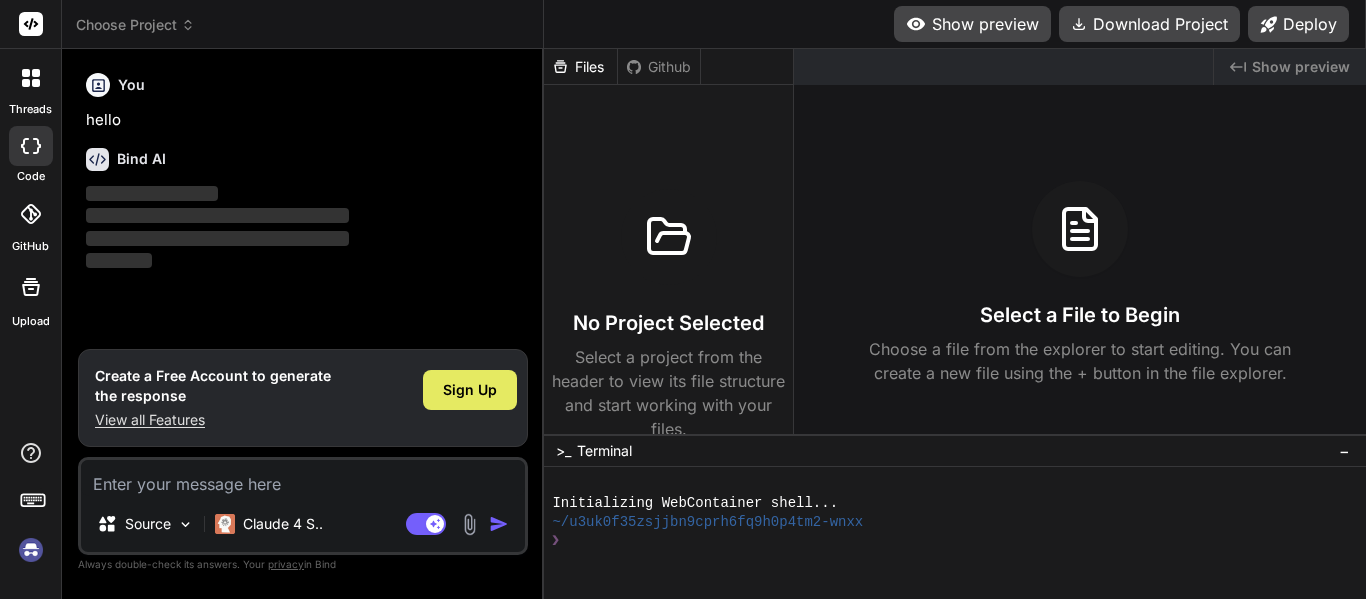 type on "x" 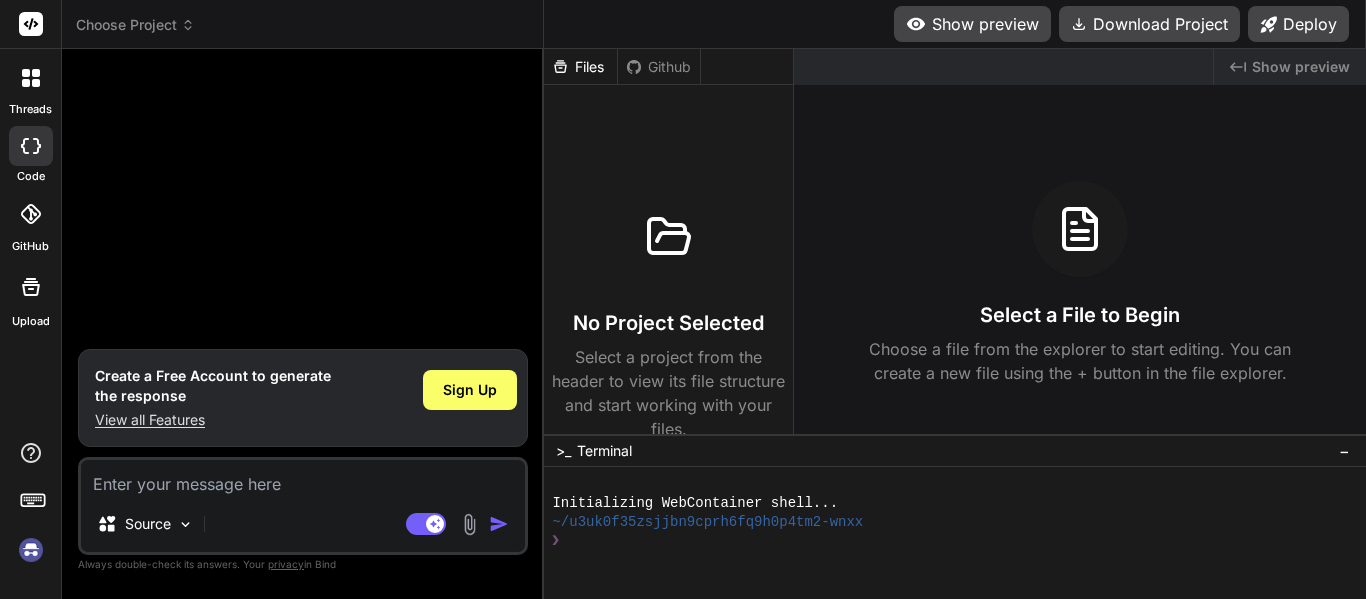 click at bounding box center [303, 478] 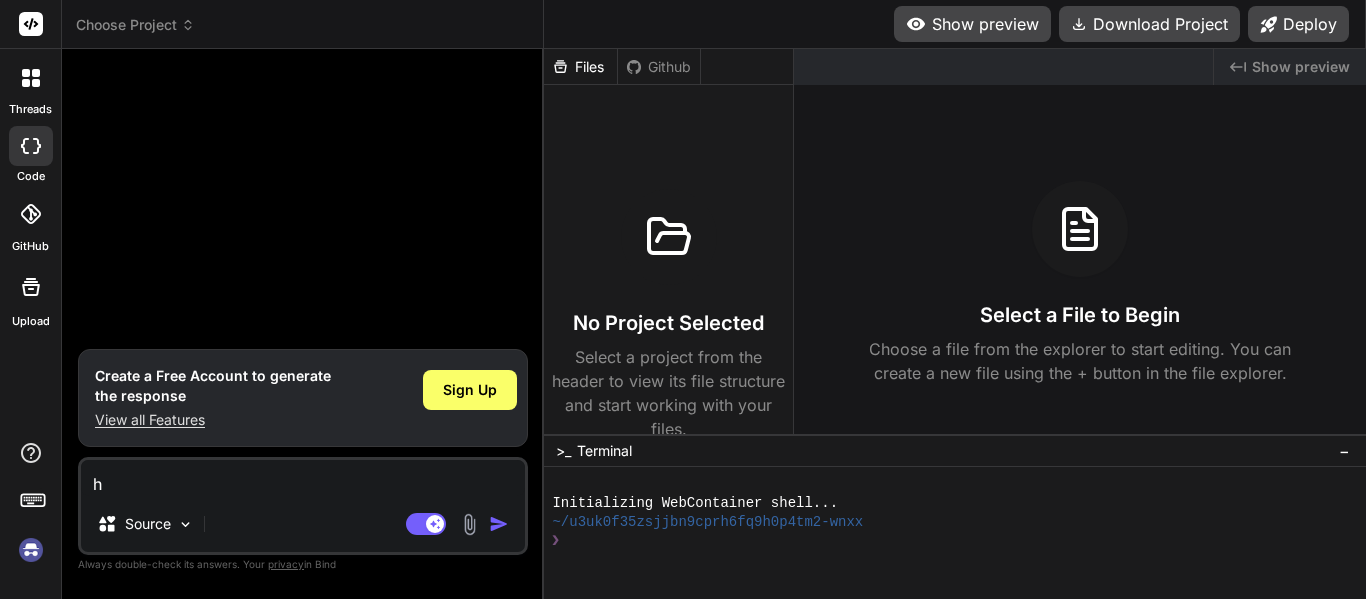 type on "he" 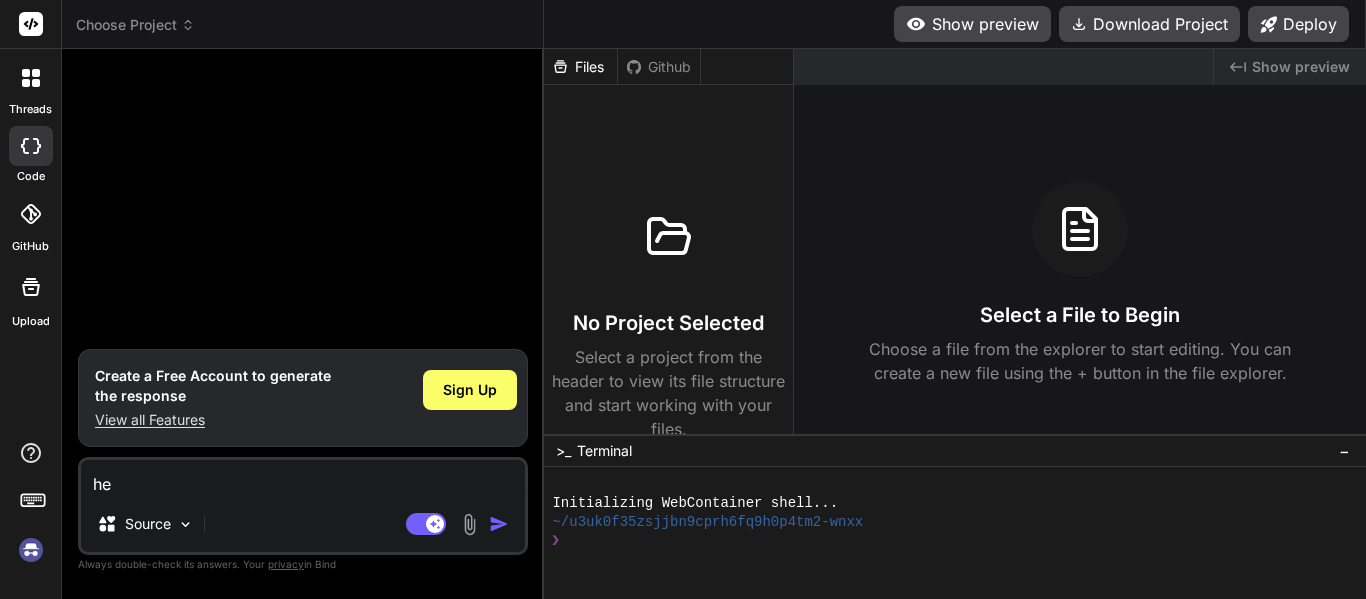 type on "hel" 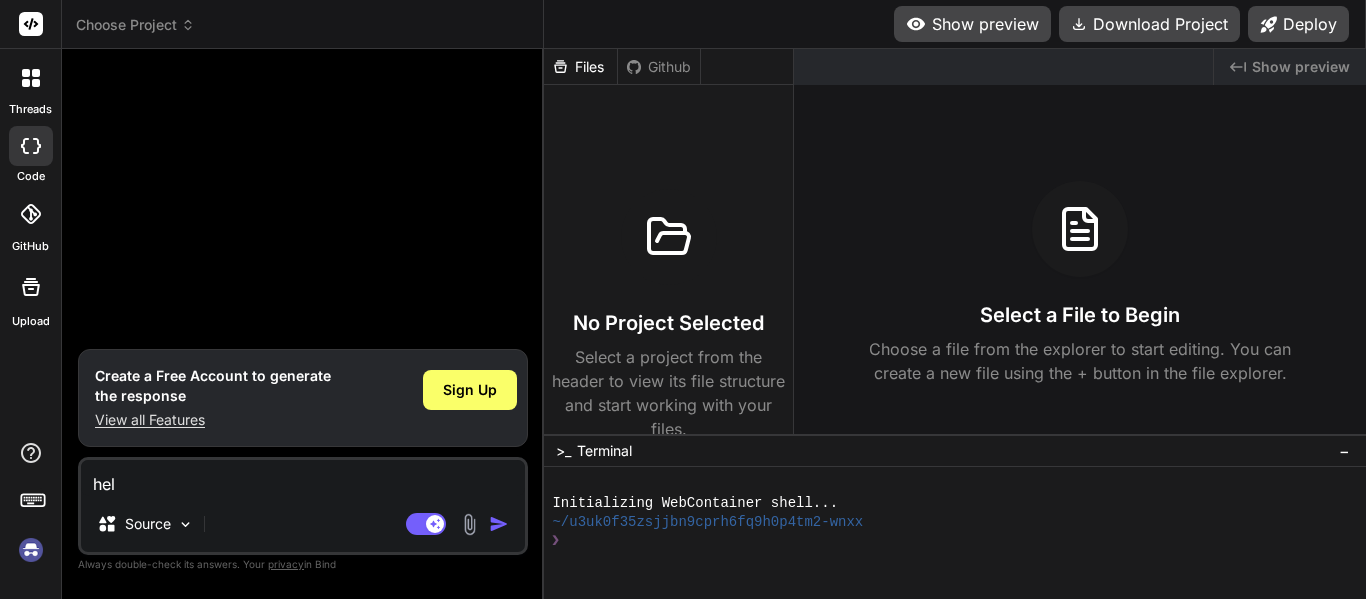 type on "hell" 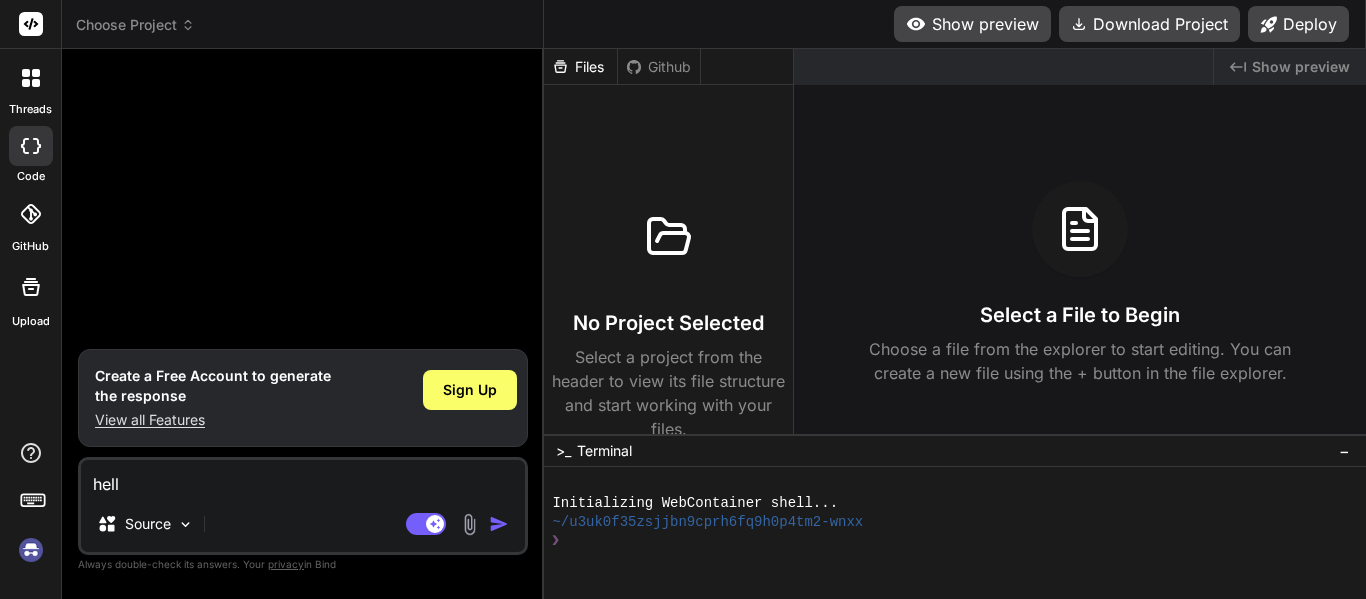 type on "hello" 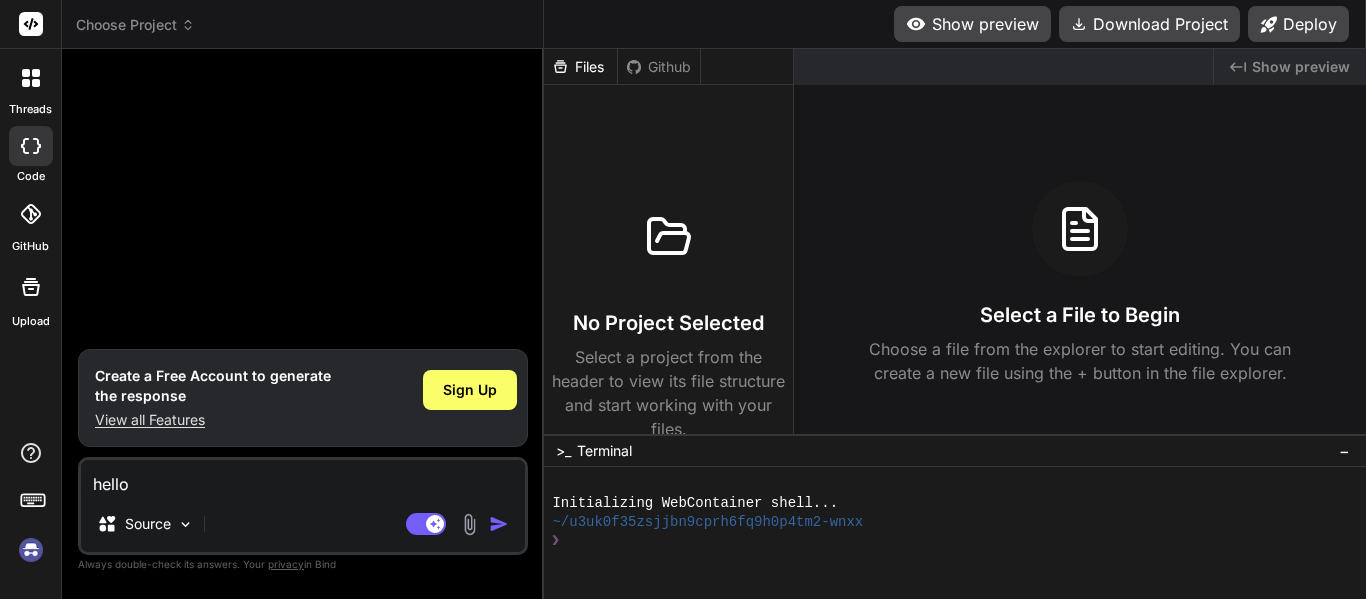 type on "hello" 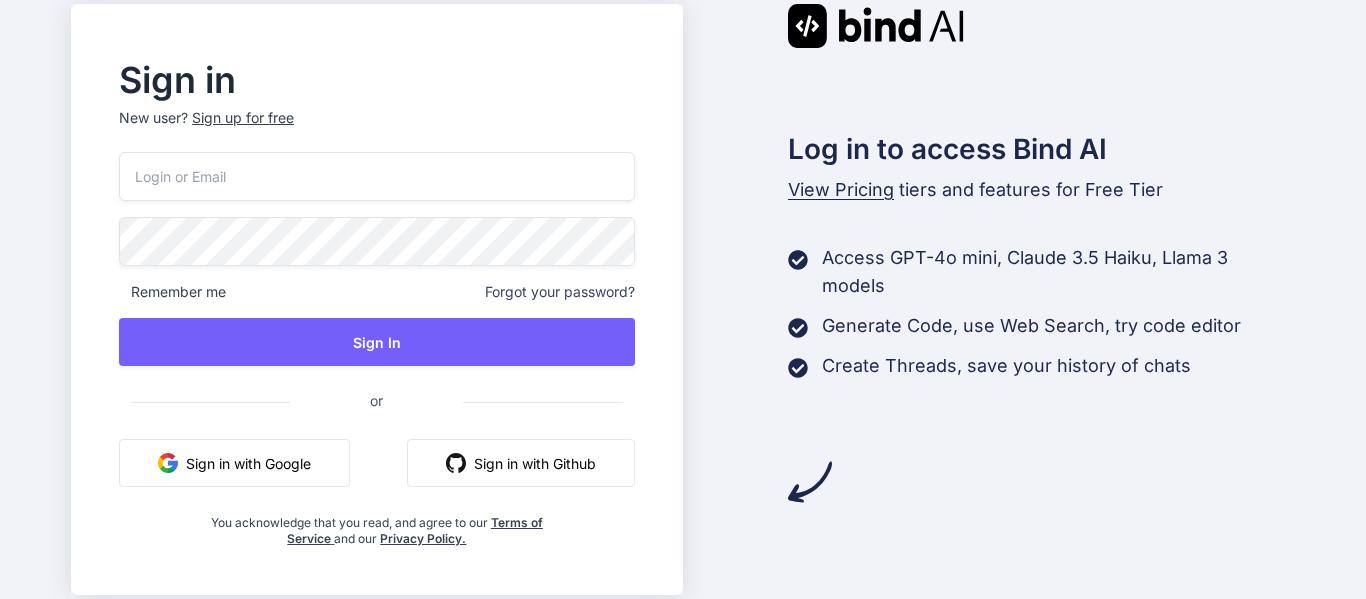 scroll, scrollTop: 0, scrollLeft: 0, axis: both 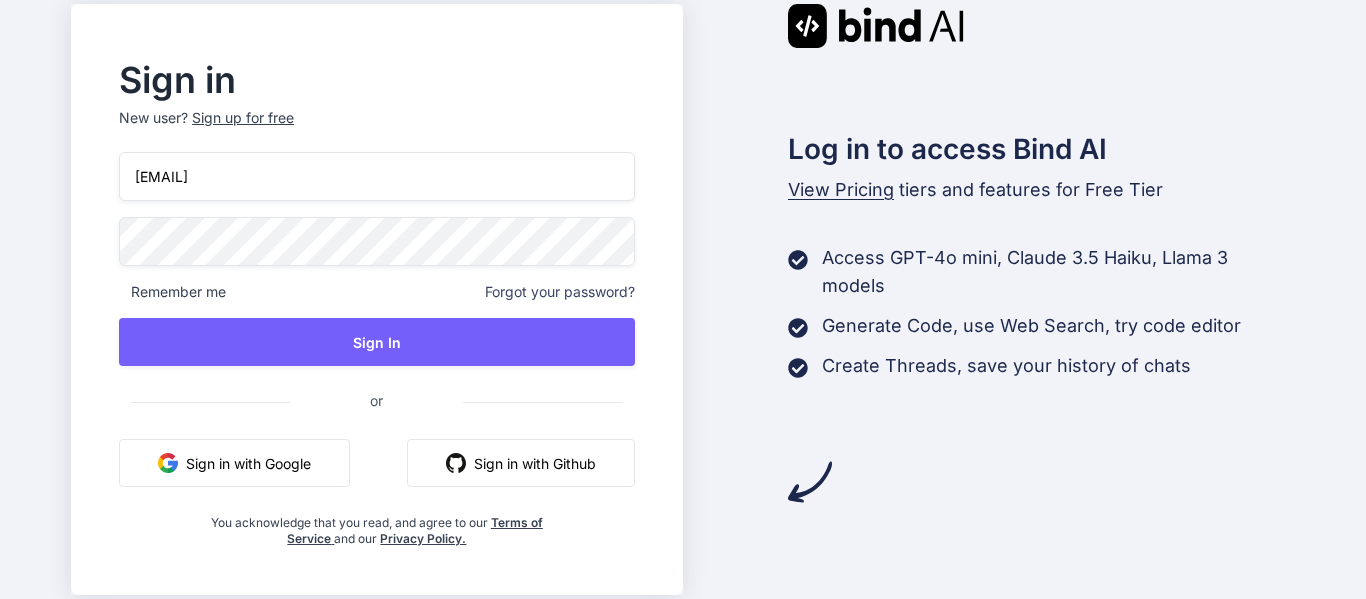 click on "Remember me" at bounding box center (172, 292) 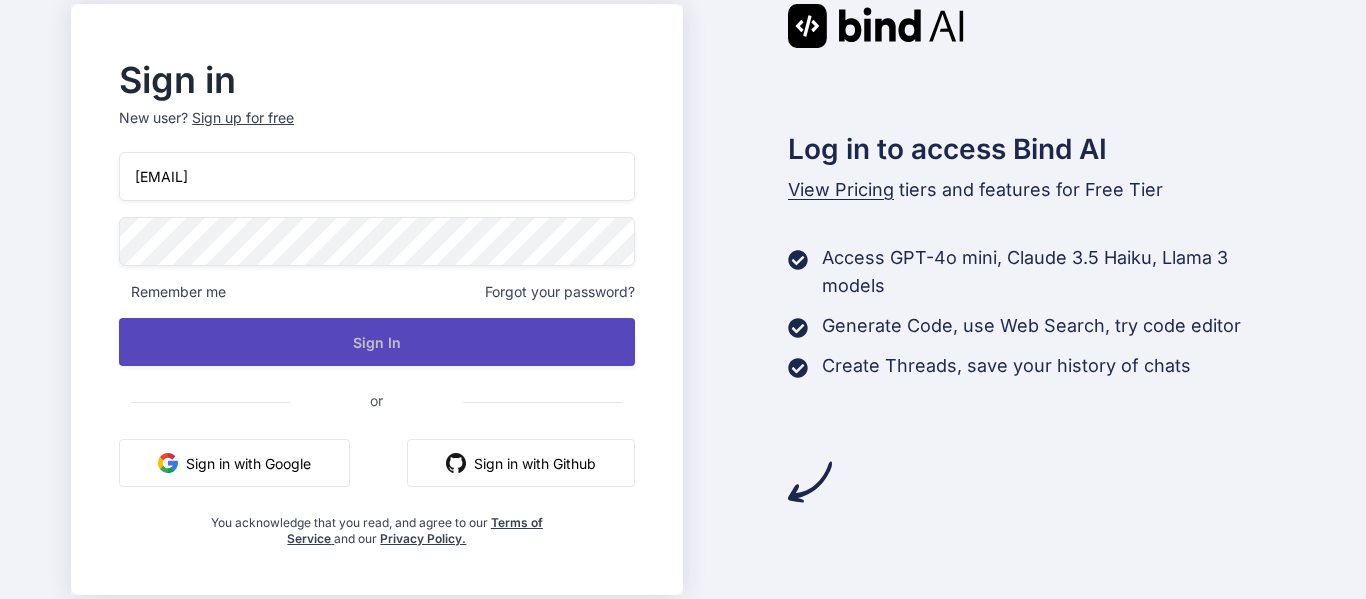 click on "Sign In" at bounding box center (376, 342) 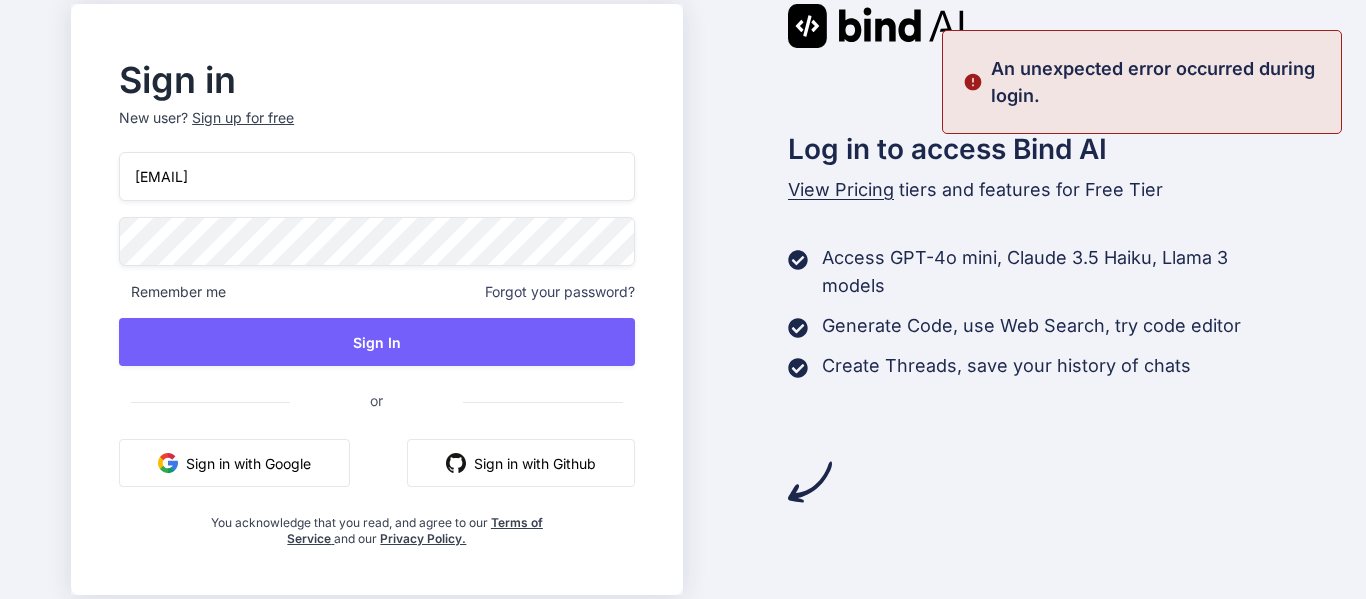 click on "Sign up for free" at bounding box center (243, 118) 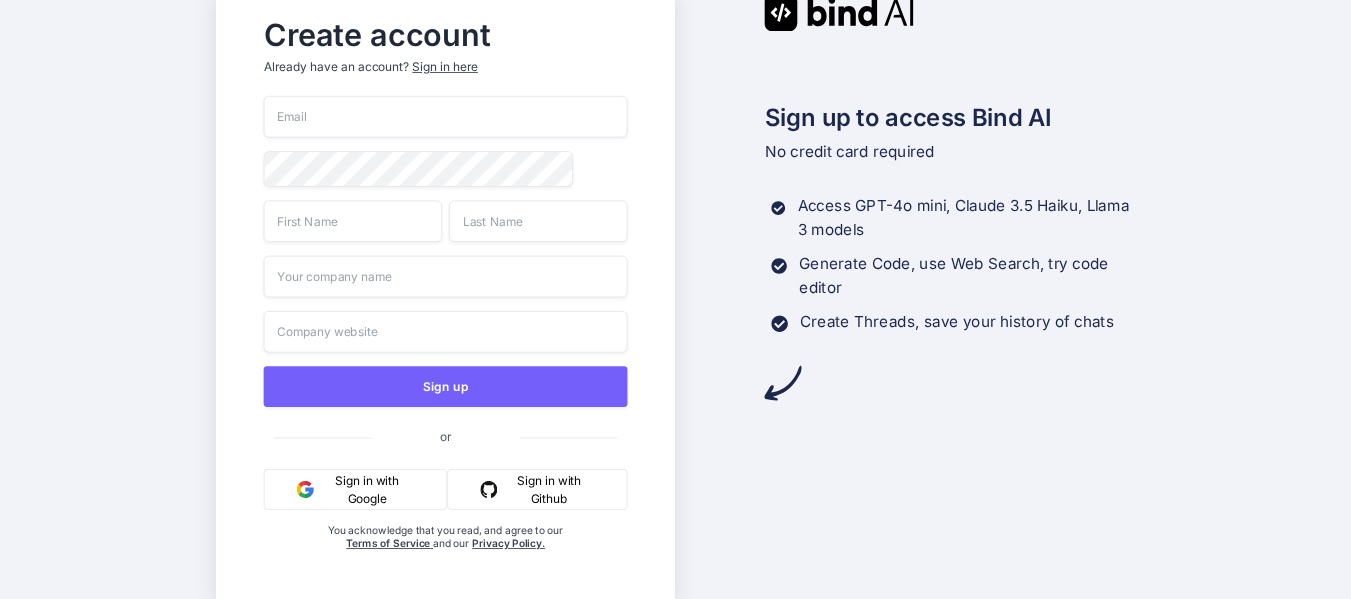 click at bounding box center [446, 117] 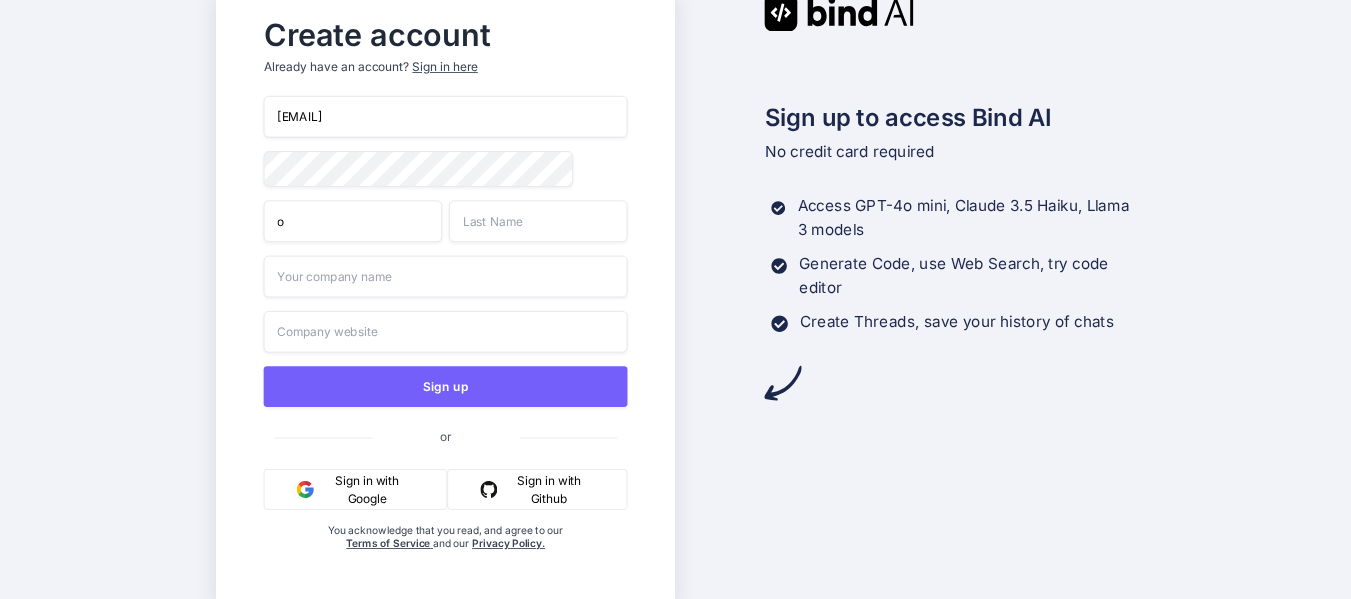 type on "o" 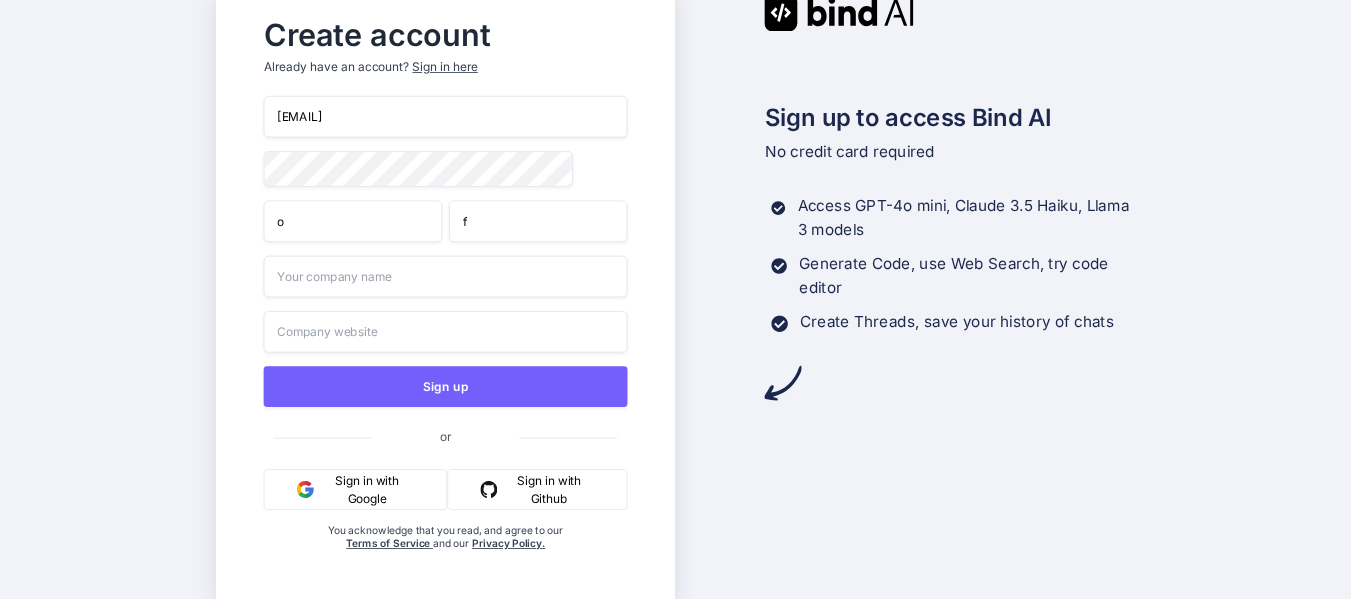 type on "f" 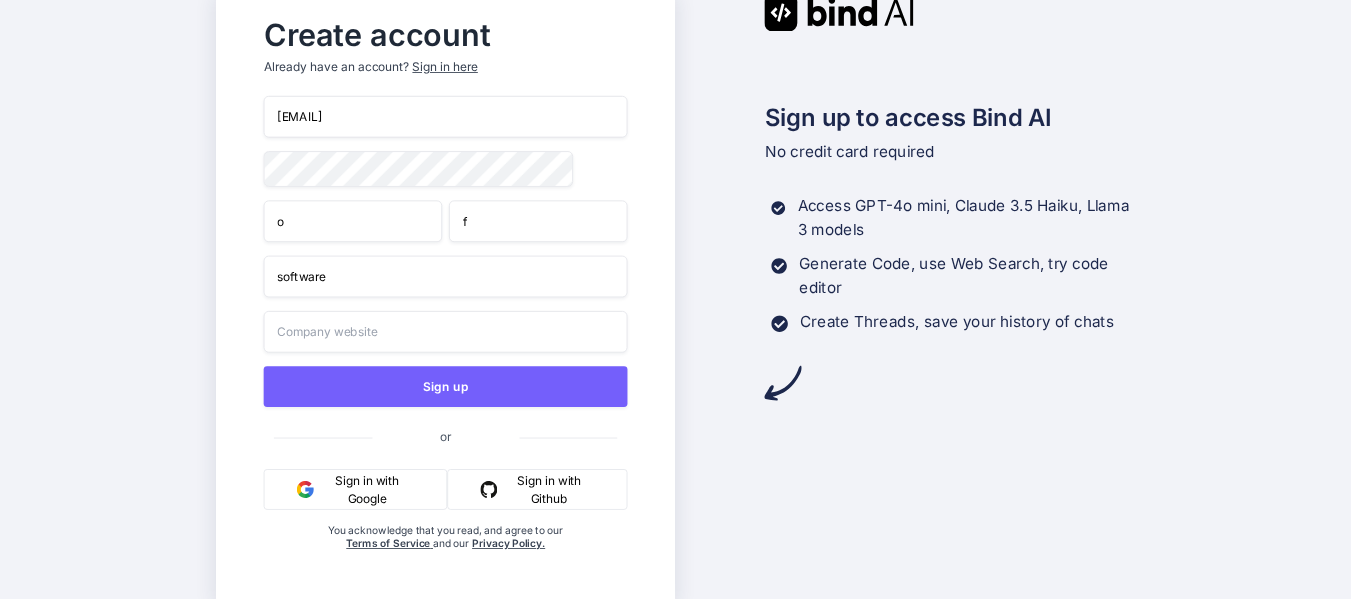 type on "software" 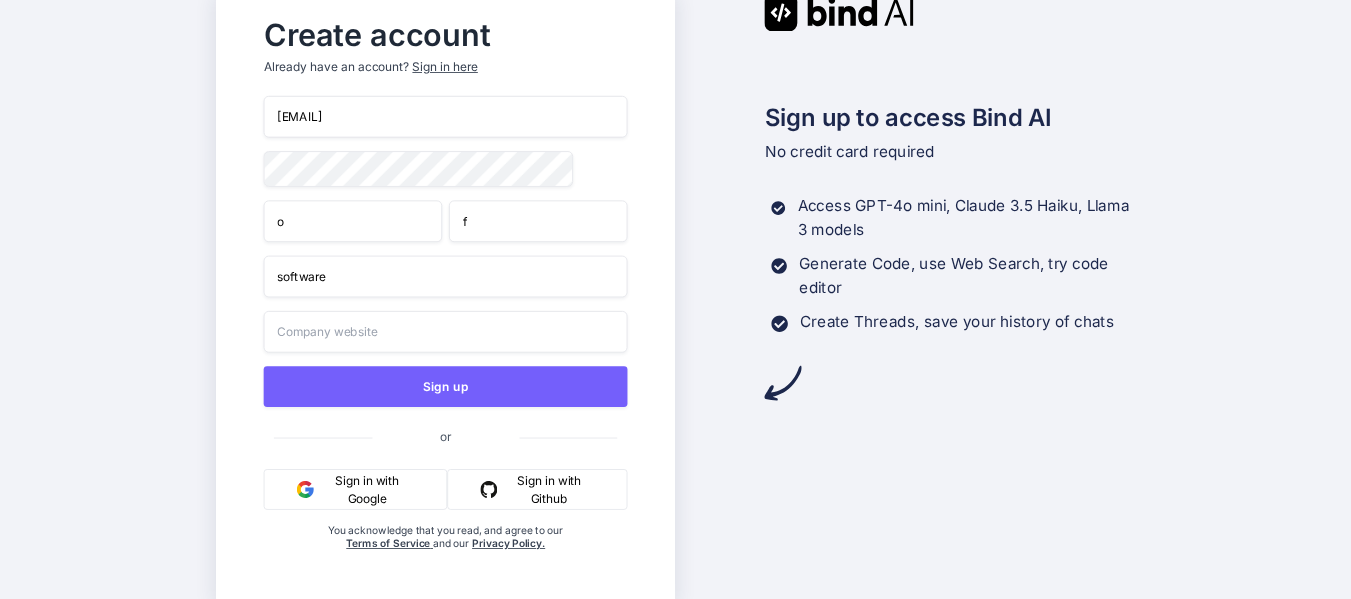 type on "w" 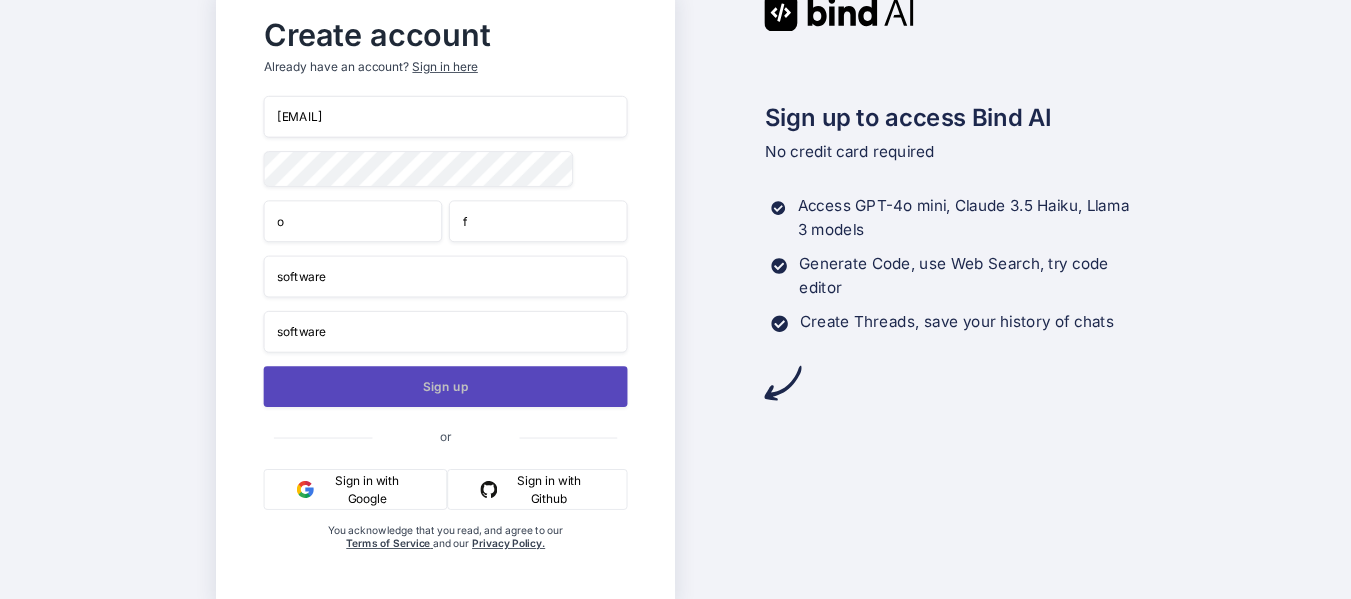 type on "software" 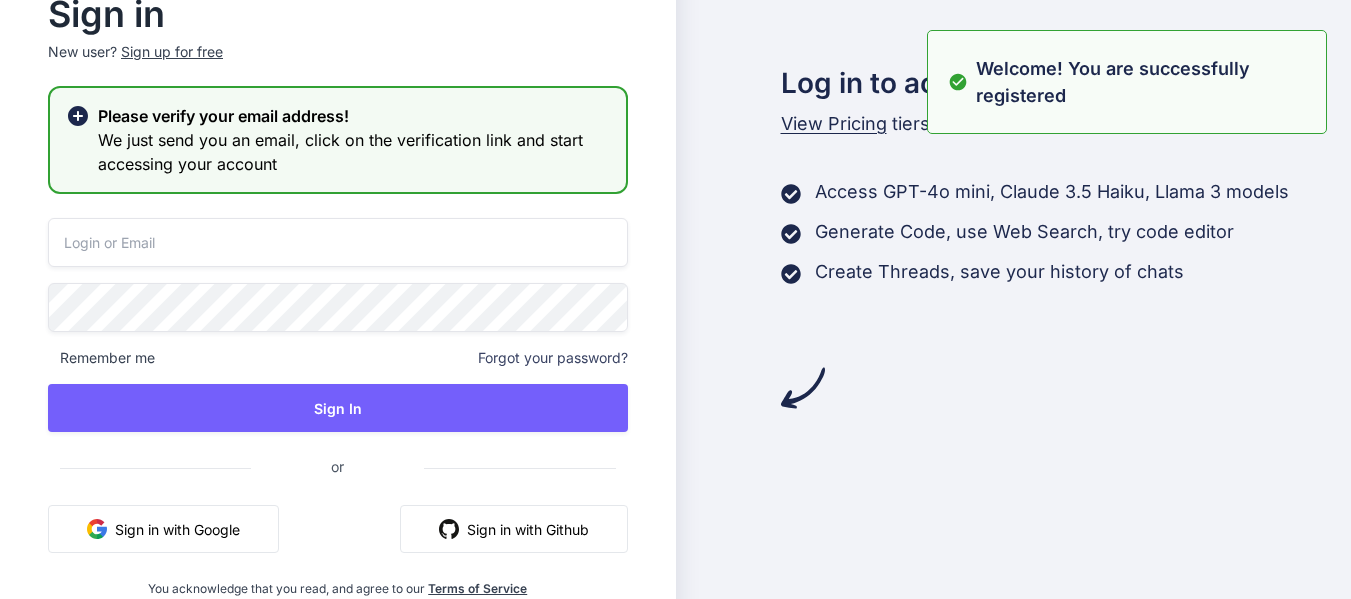 click at bounding box center [338, 242] 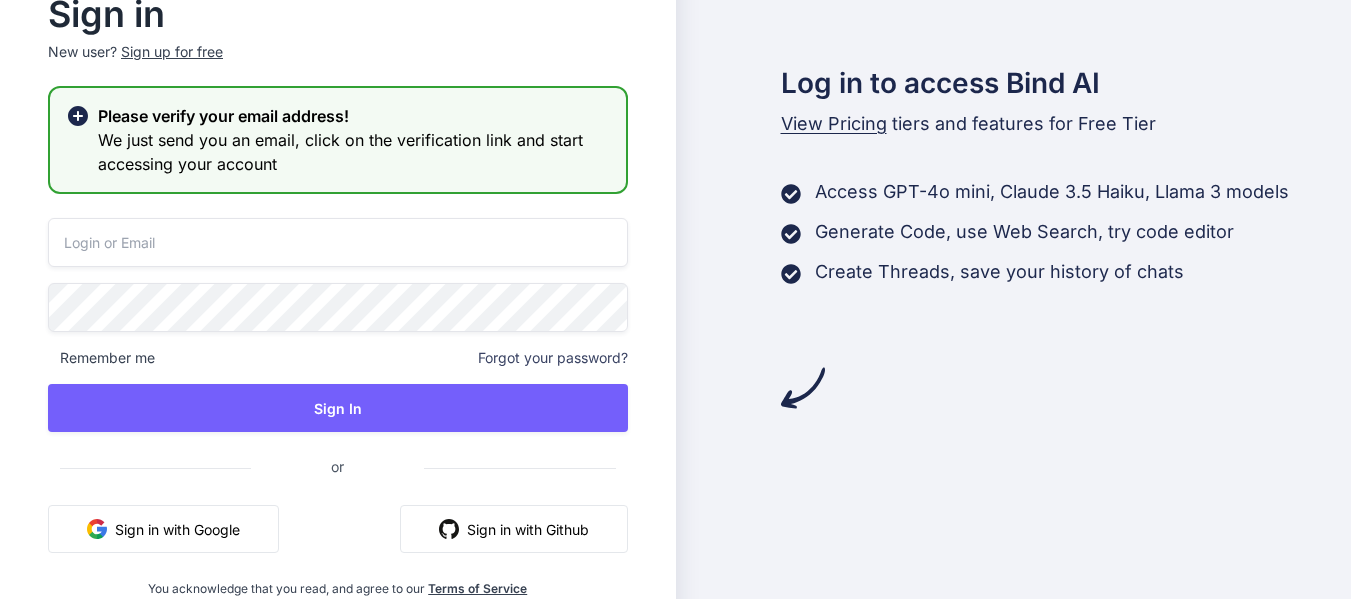 type on "[EMAIL]" 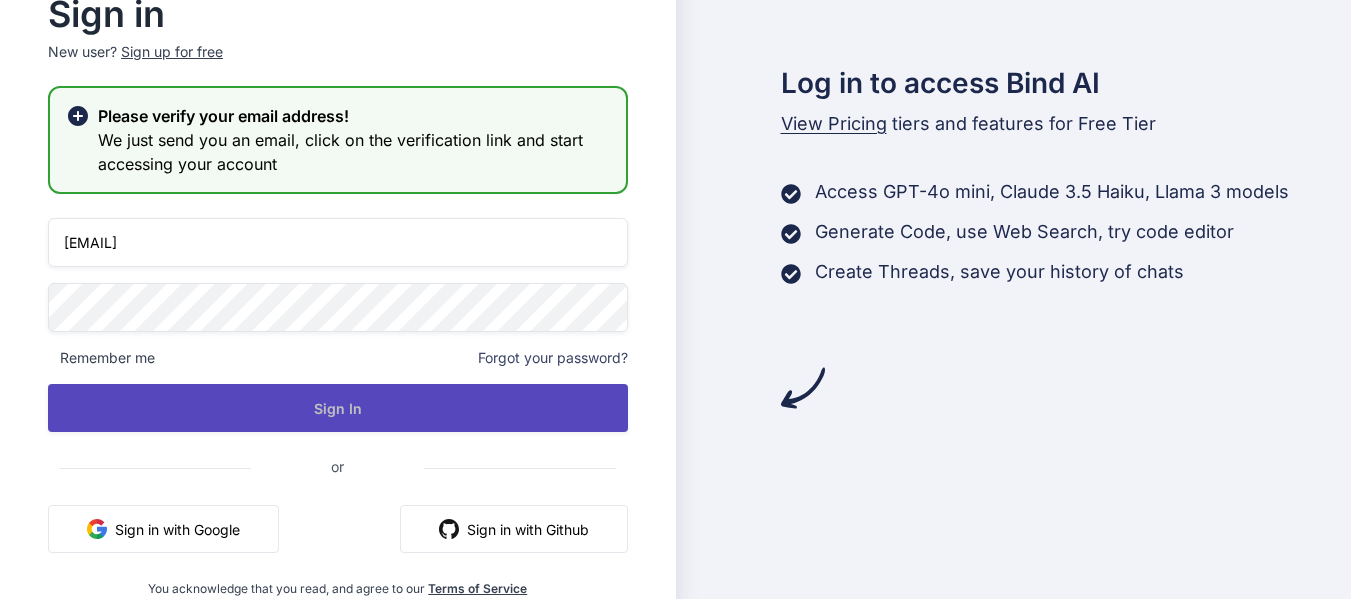 click on "Sign In" at bounding box center (338, 408) 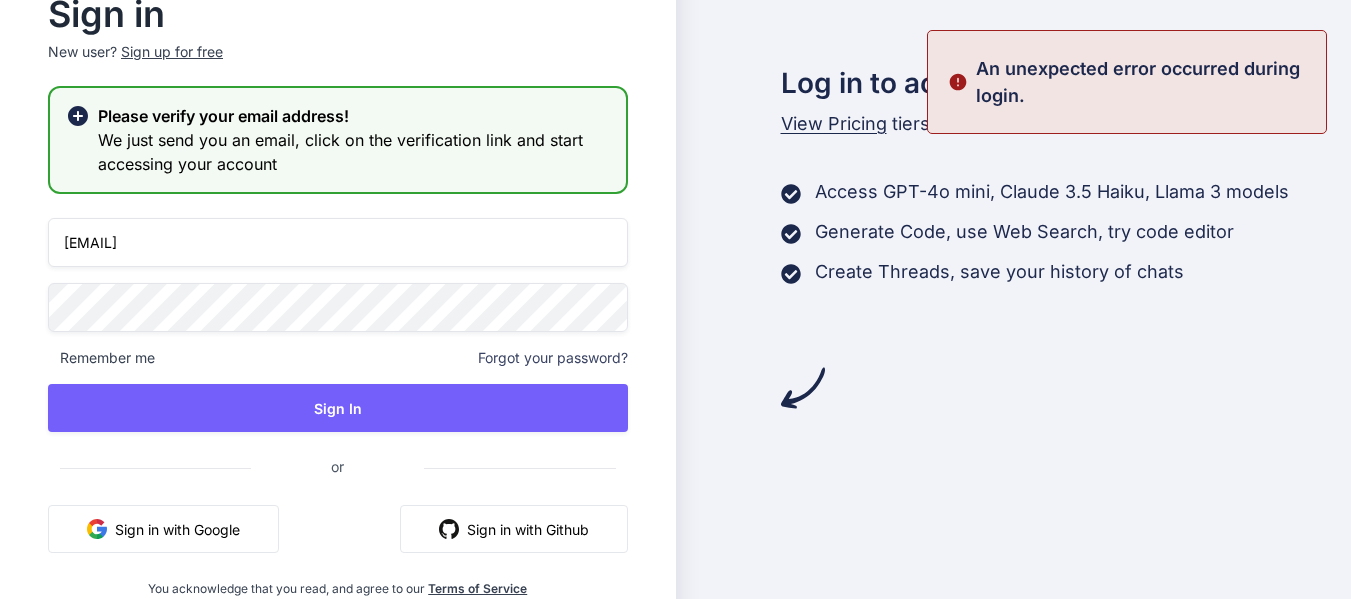 click on "Remember me" at bounding box center [101, 358] 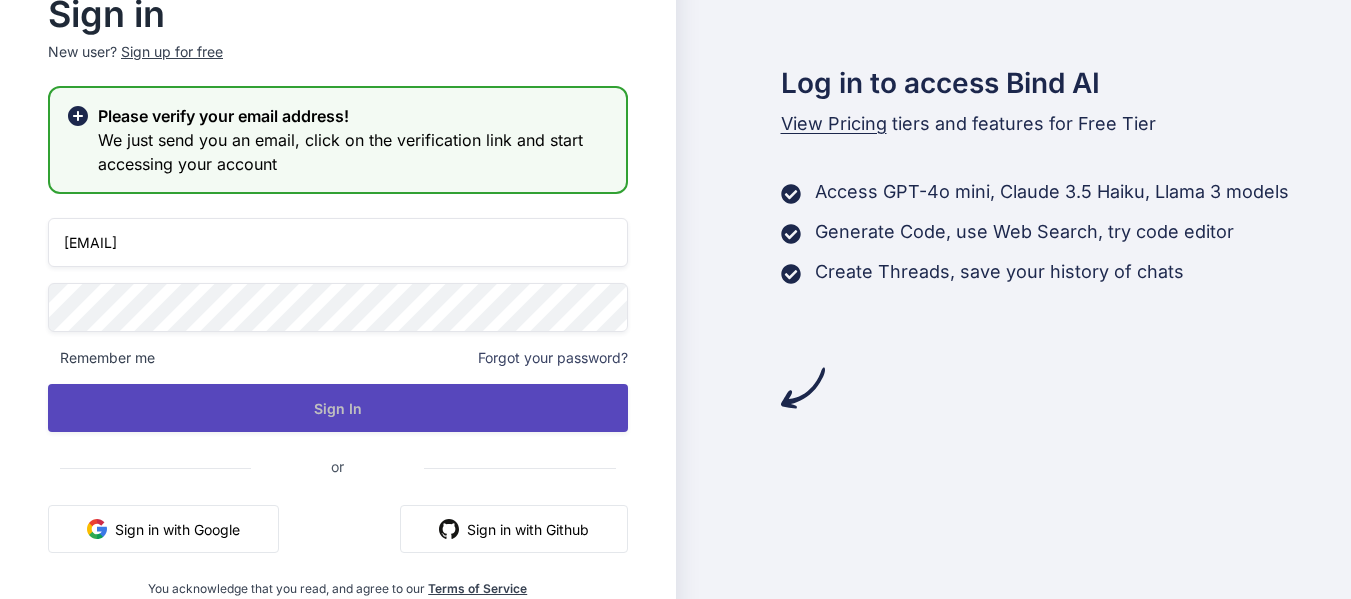 click on "Sign In" at bounding box center (338, 408) 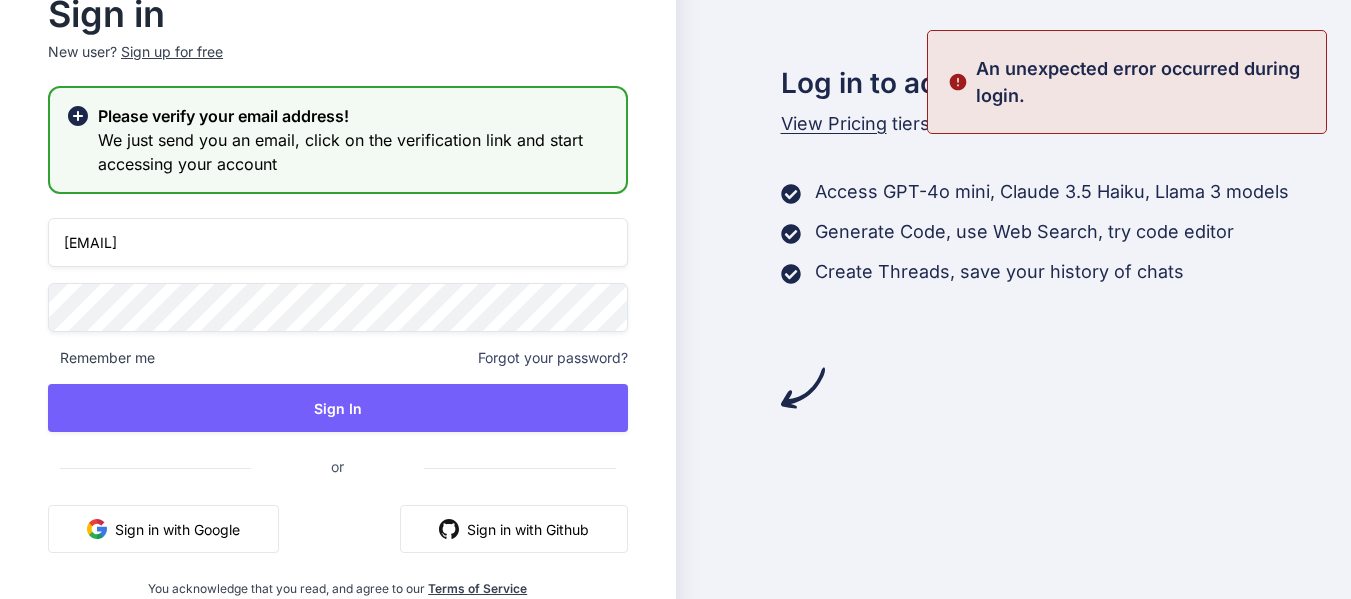 click on "Sign in with Github" at bounding box center [514, 529] 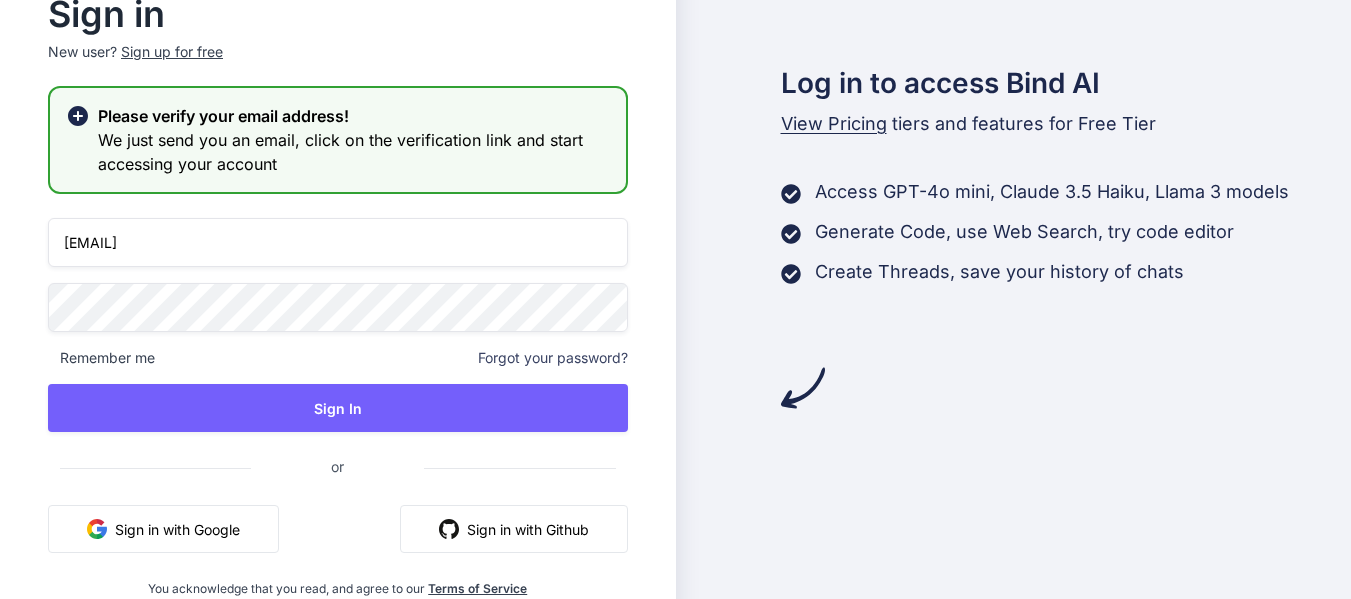 click on "Sign in with Github" at bounding box center [514, 529] 